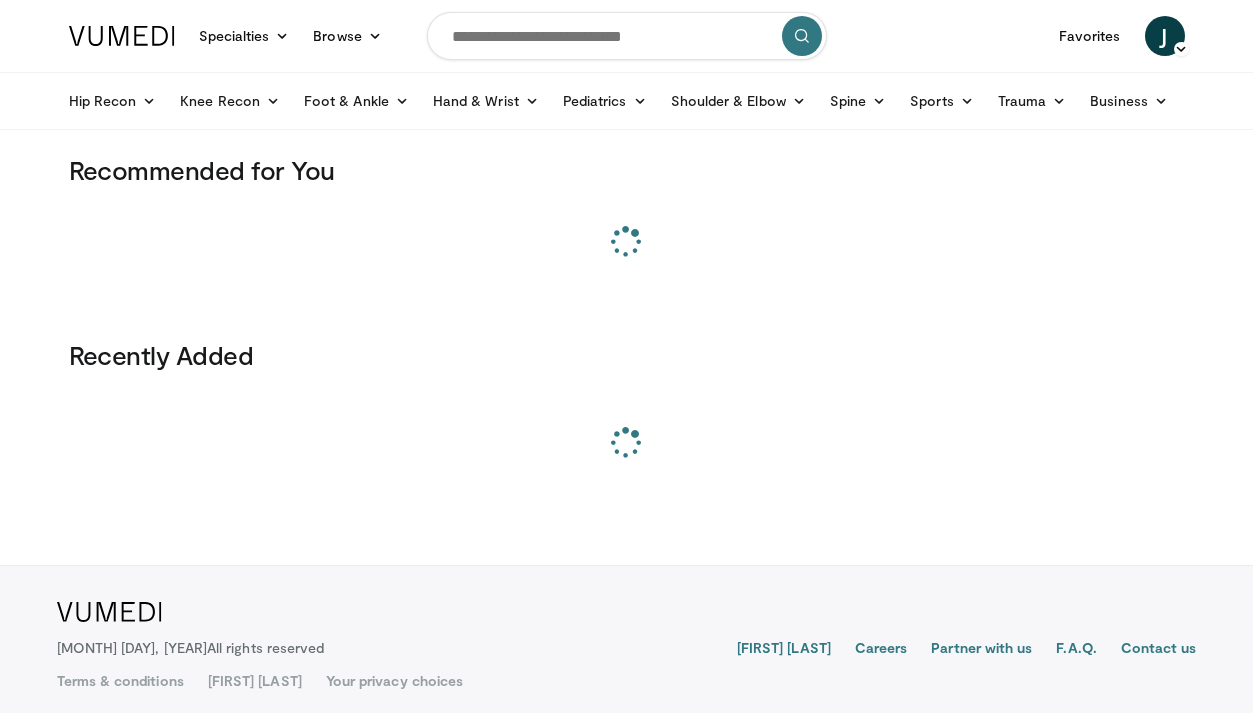 scroll, scrollTop: 0, scrollLeft: 0, axis: both 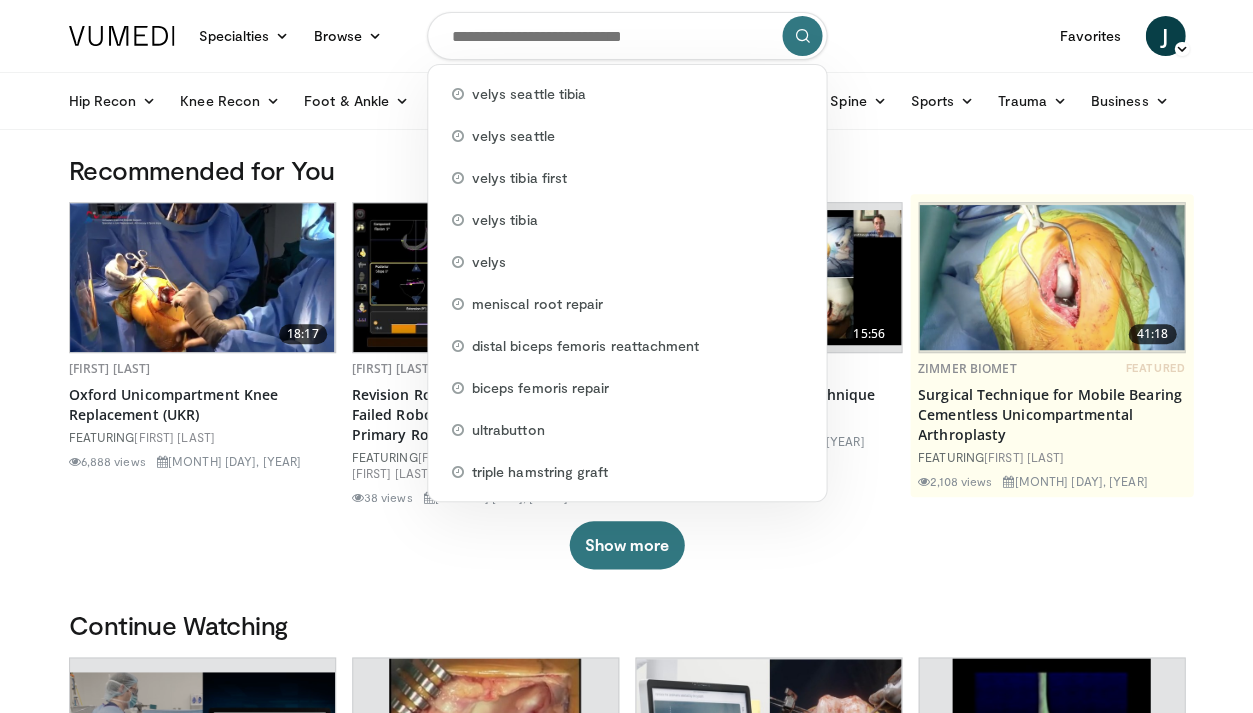click at bounding box center [627, 36] 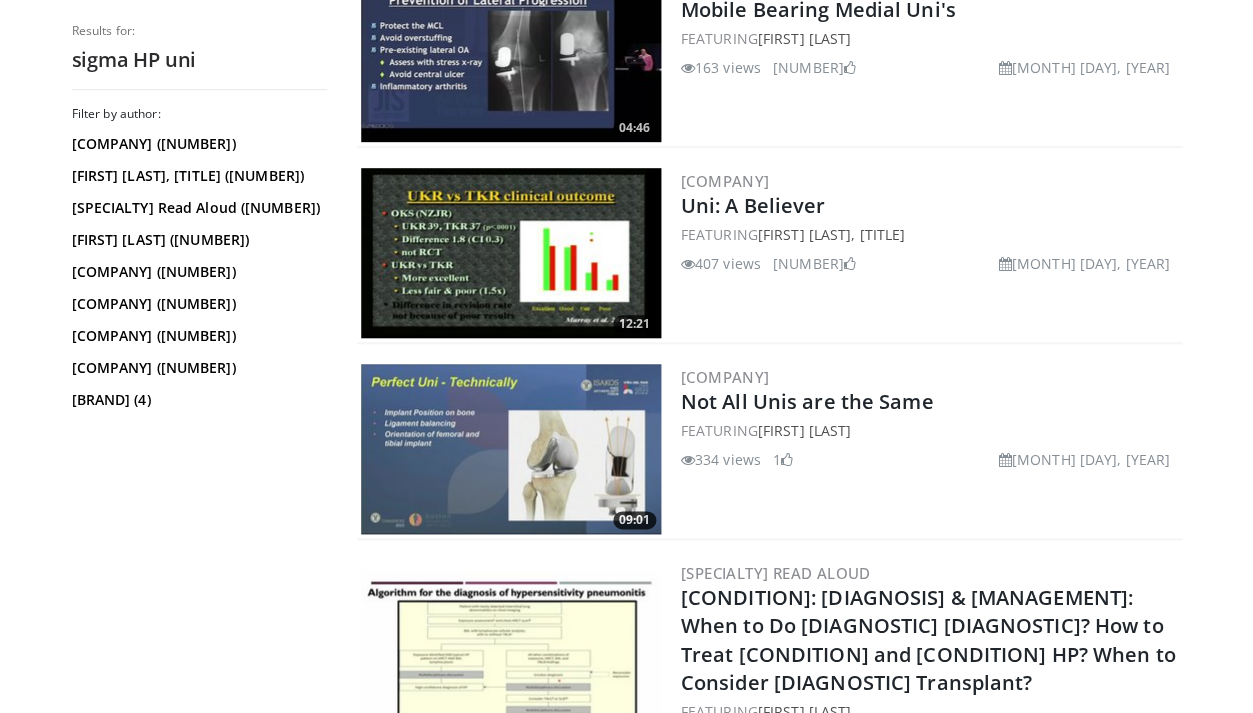 scroll, scrollTop: 1550, scrollLeft: 0, axis: vertical 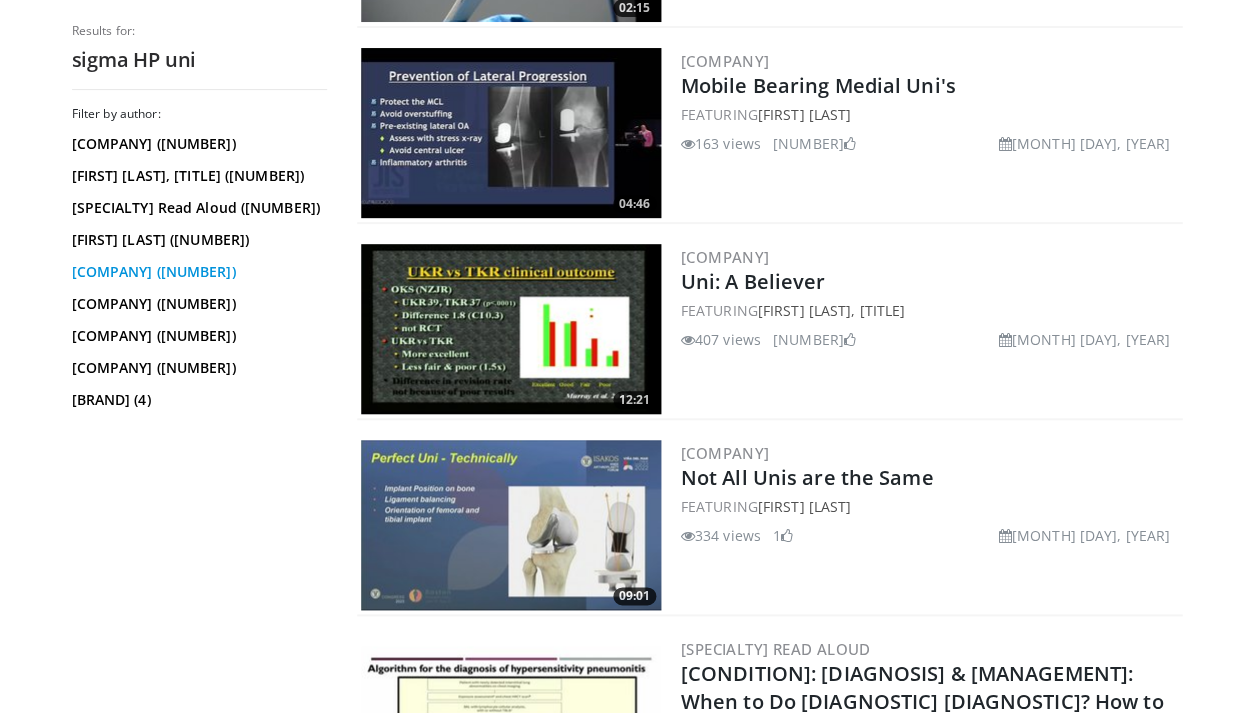 click on "[COMPANY] ([NUMBER])" at bounding box center (197, 272) 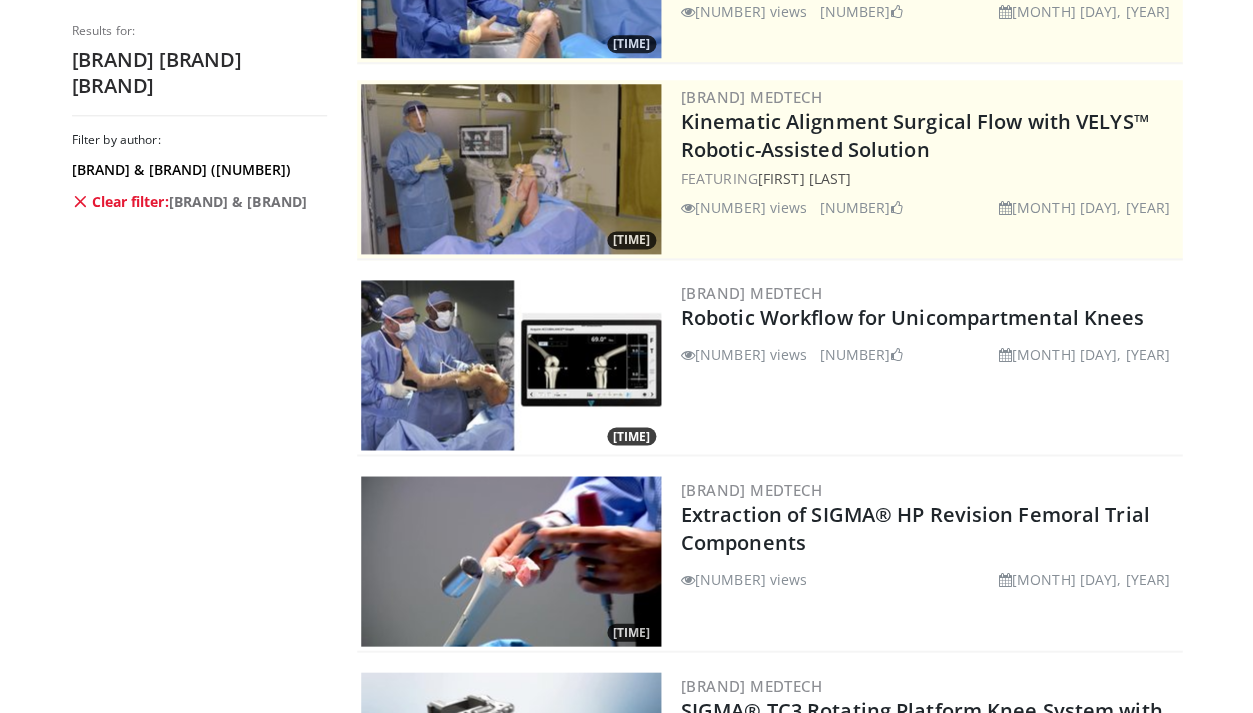 scroll, scrollTop: 340, scrollLeft: 0, axis: vertical 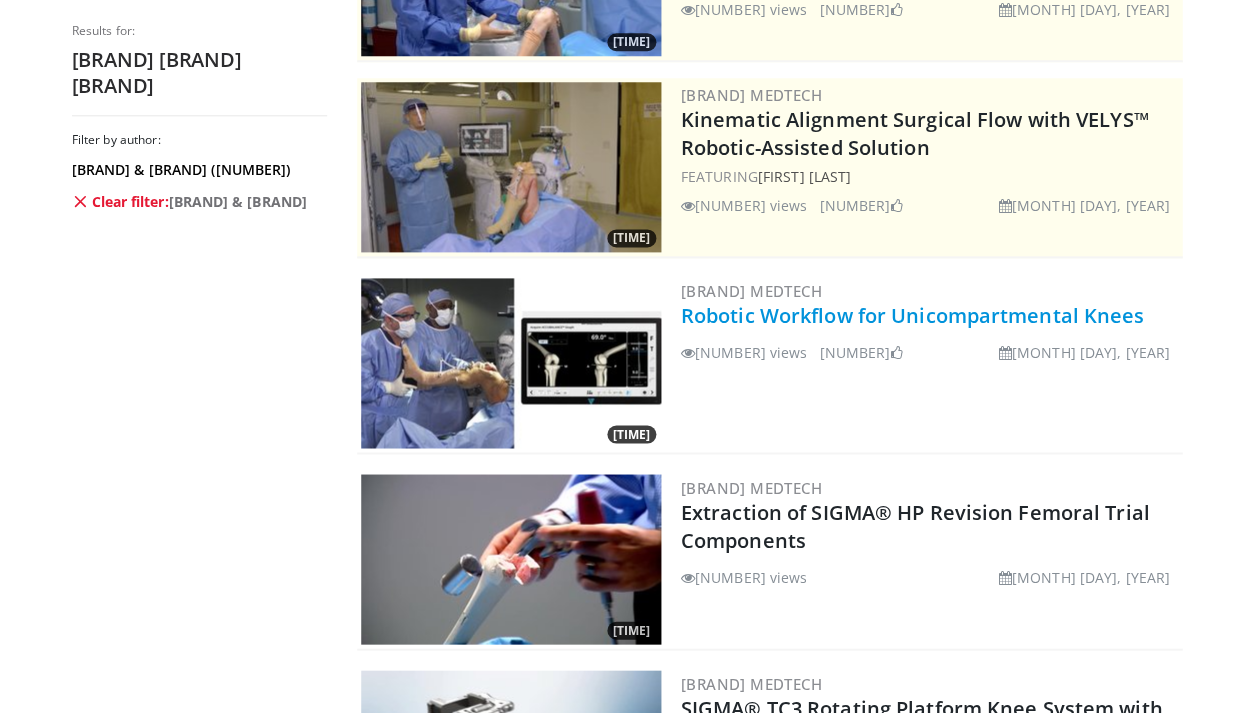 click on "Robotic Workflow for Unicompartmental Knees" at bounding box center (912, 315) 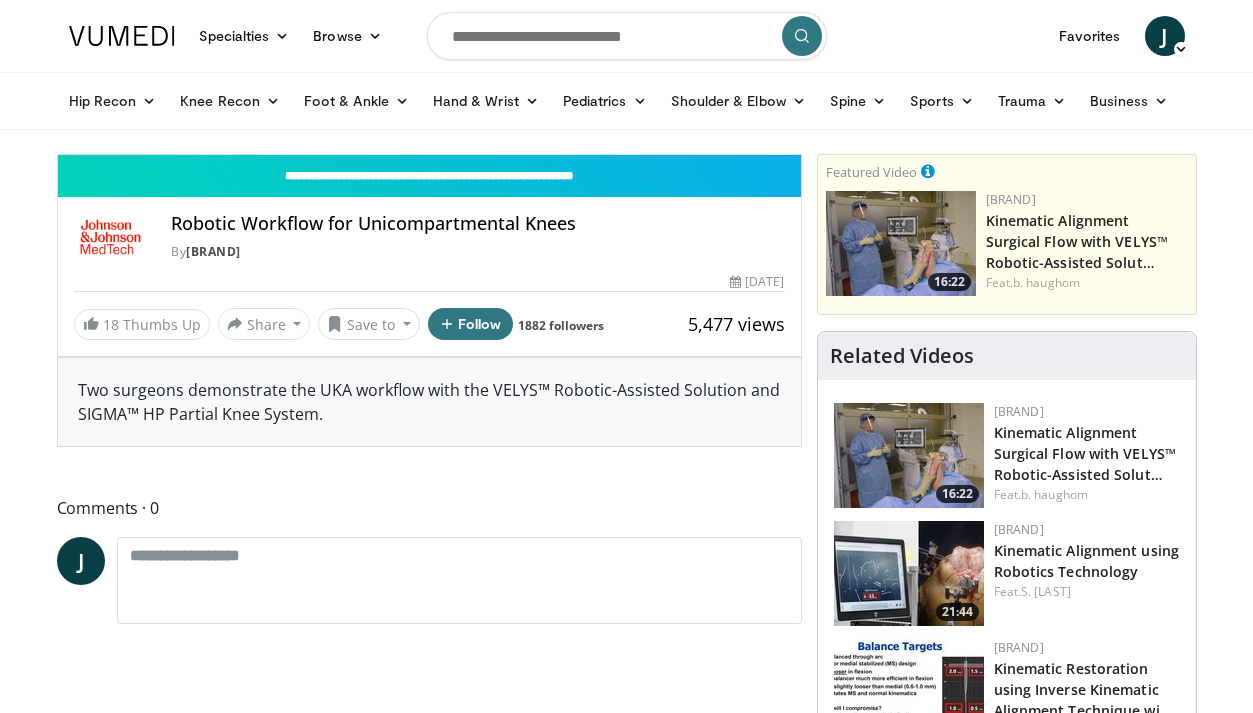 scroll, scrollTop: 0, scrollLeft: 0, axis: both 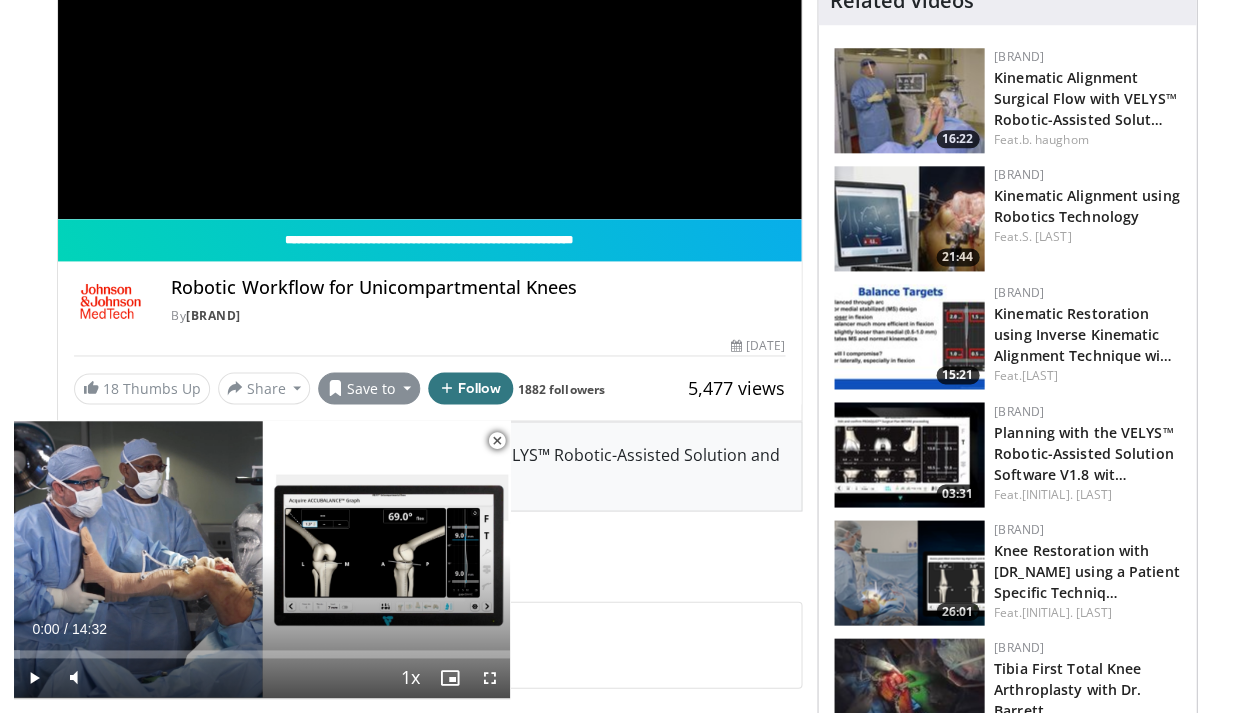 click on "Save to" at bounding box center (369, 388) 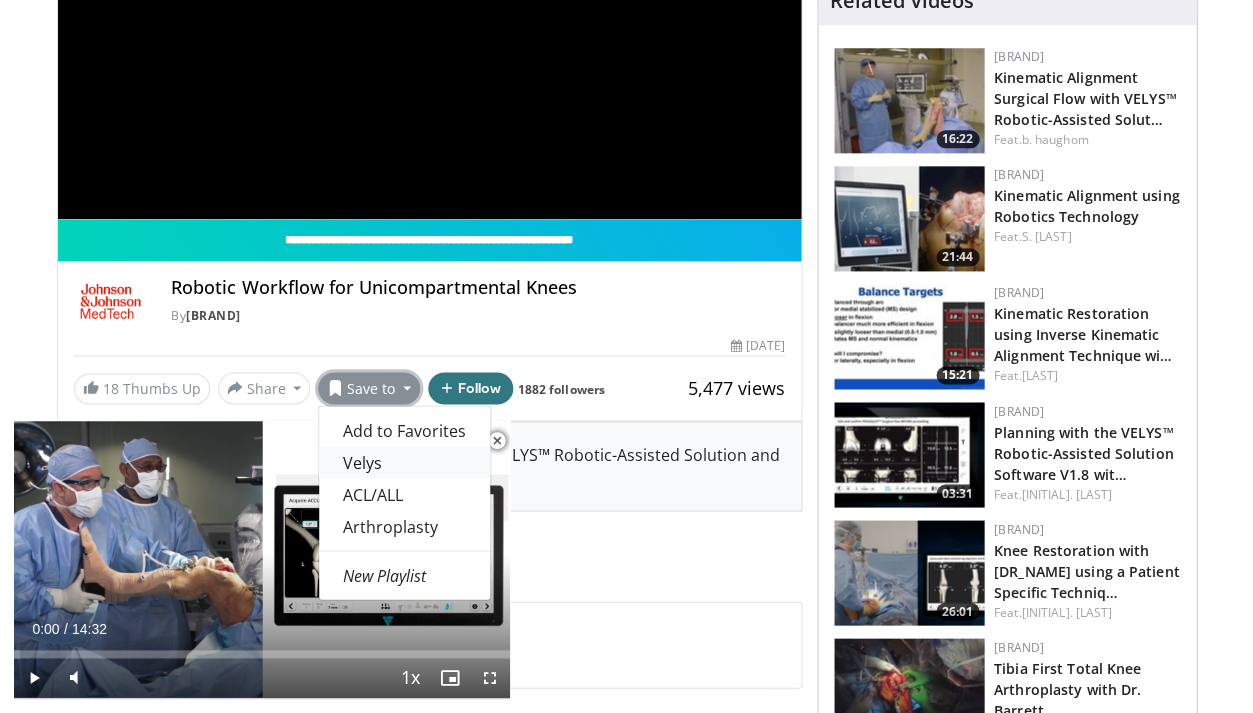 click on "Velys" at bounding box center (404, 462) 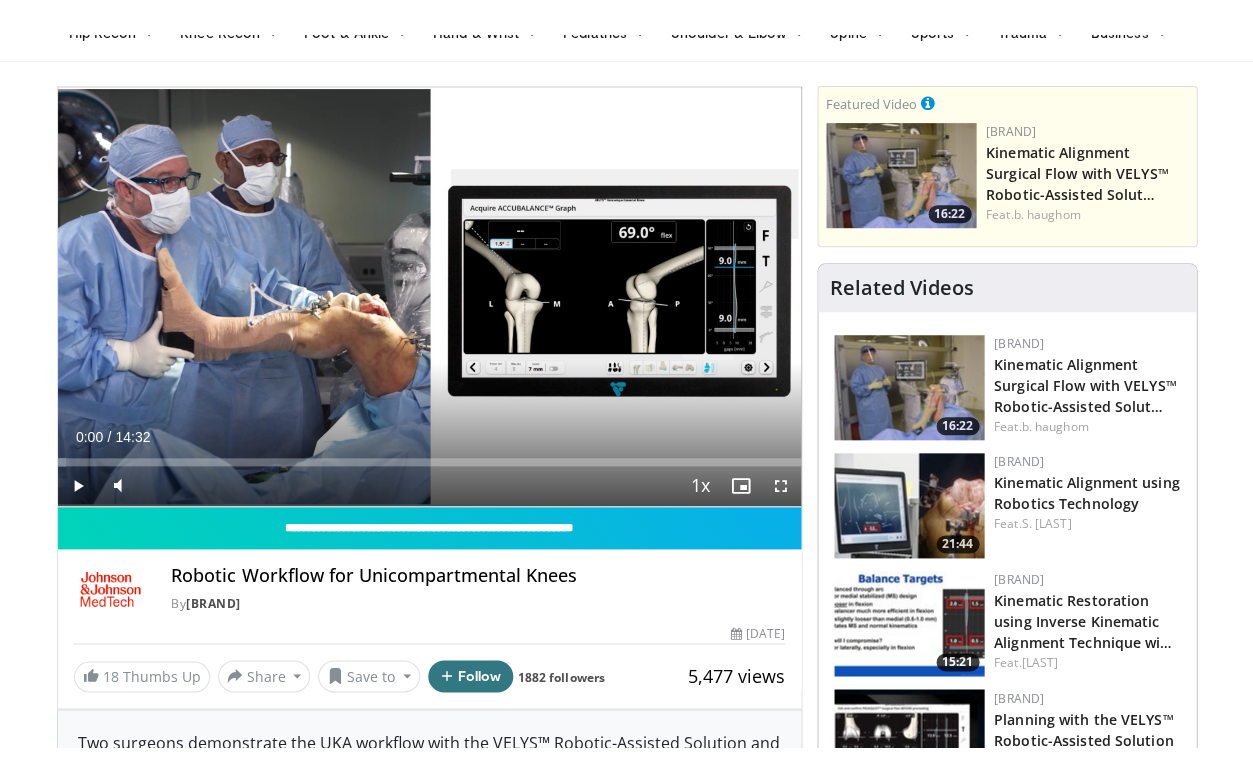 scroll, scrollTop: 106, scrollLeft: 0, axis: vertical 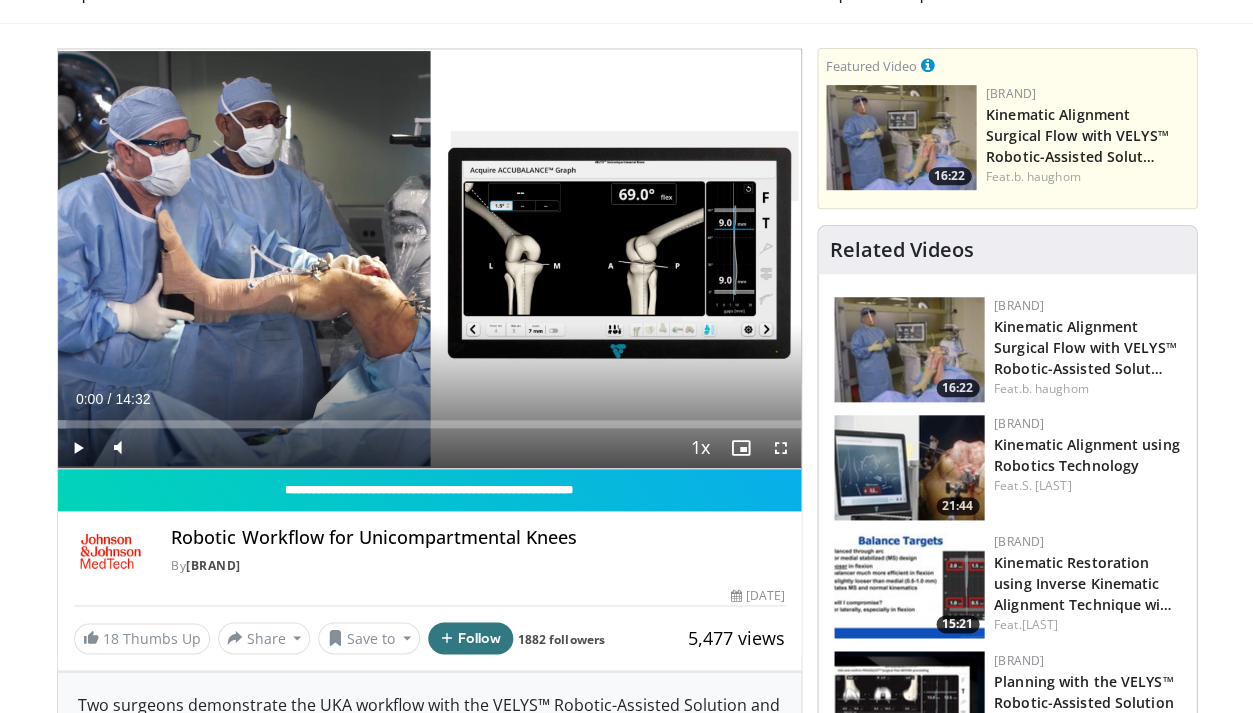 click at bounding box center [78, 448] 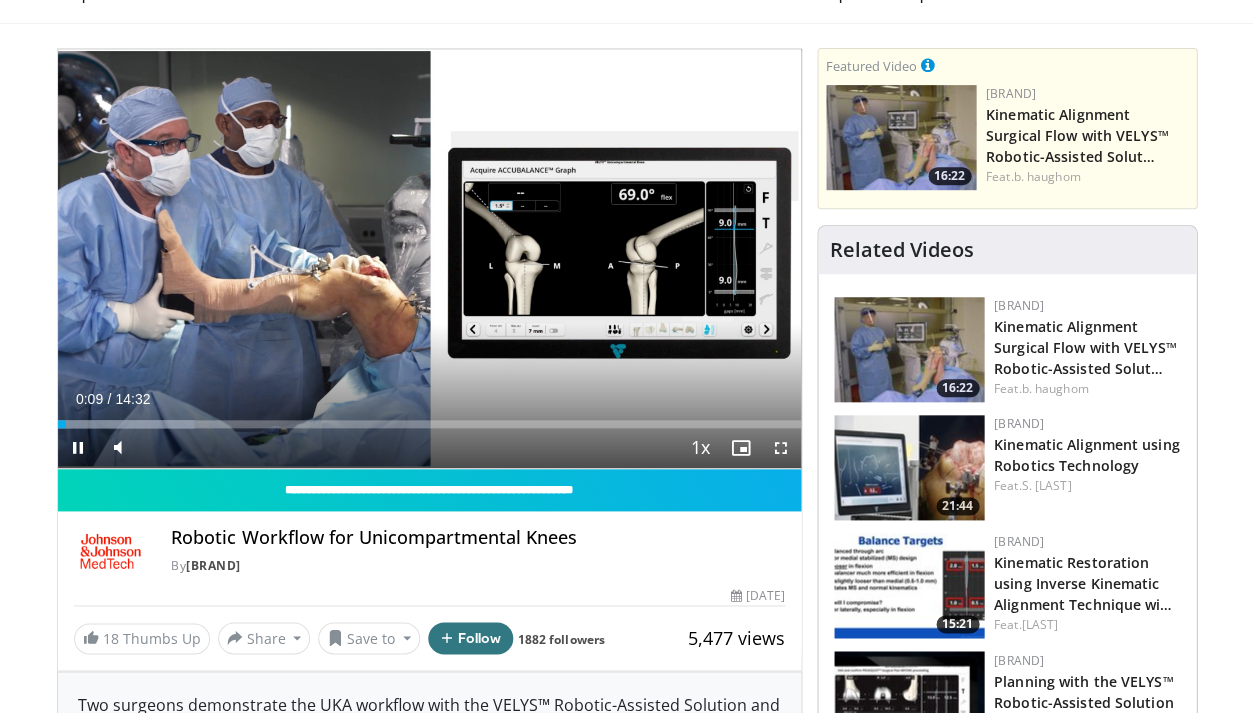 click at bounding box center [781, 448] 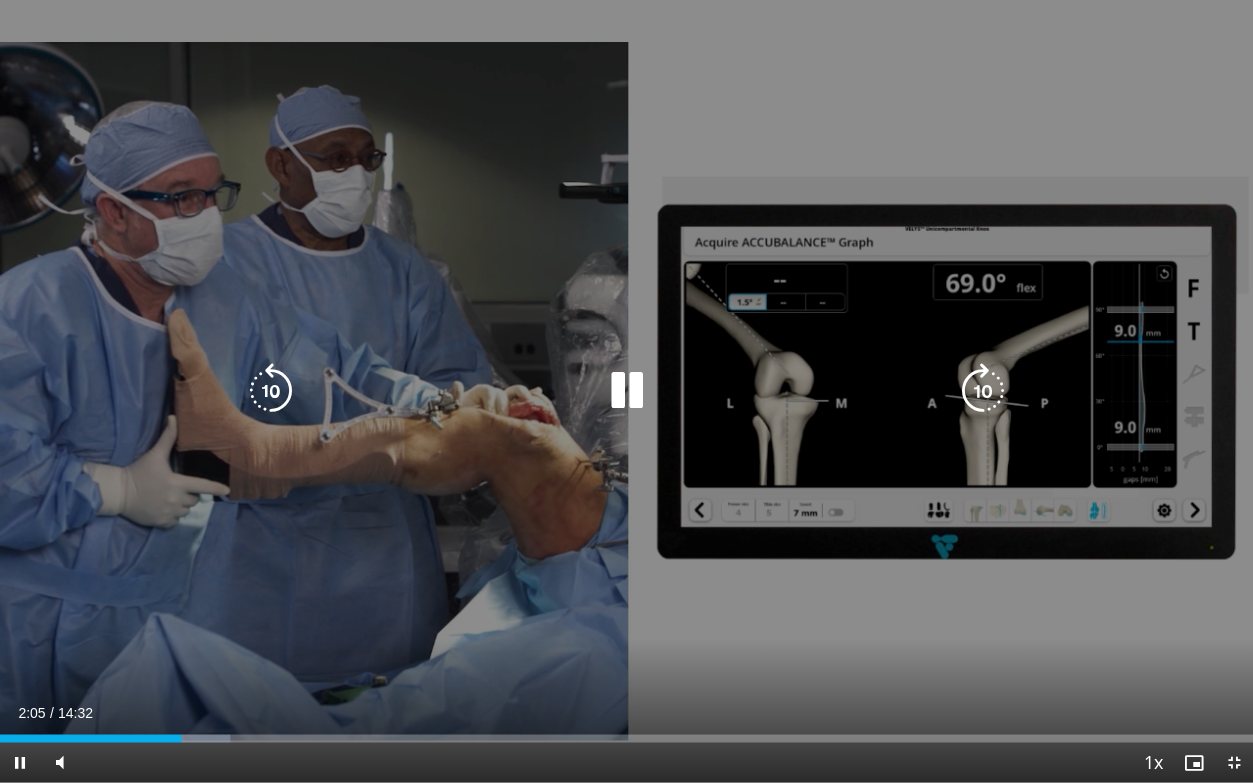click at bounding box center (626, 391) 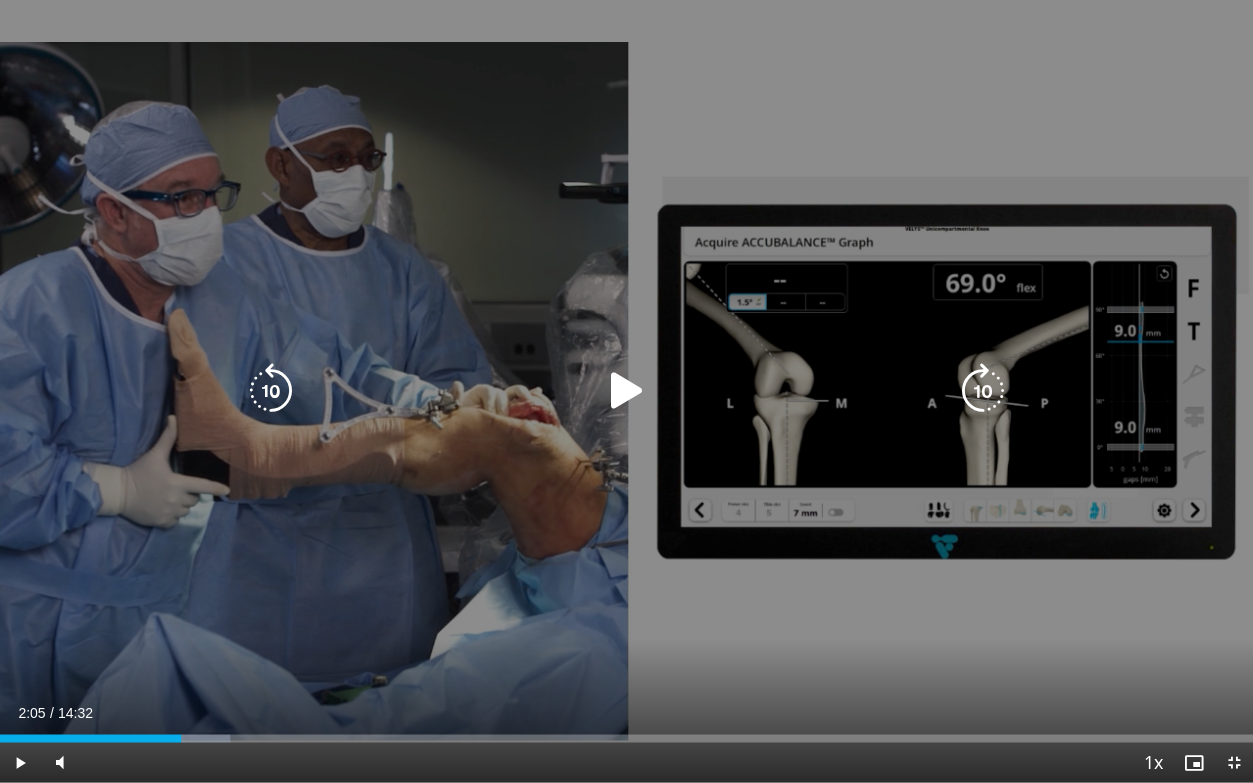 click at bounding box center (626, 391) 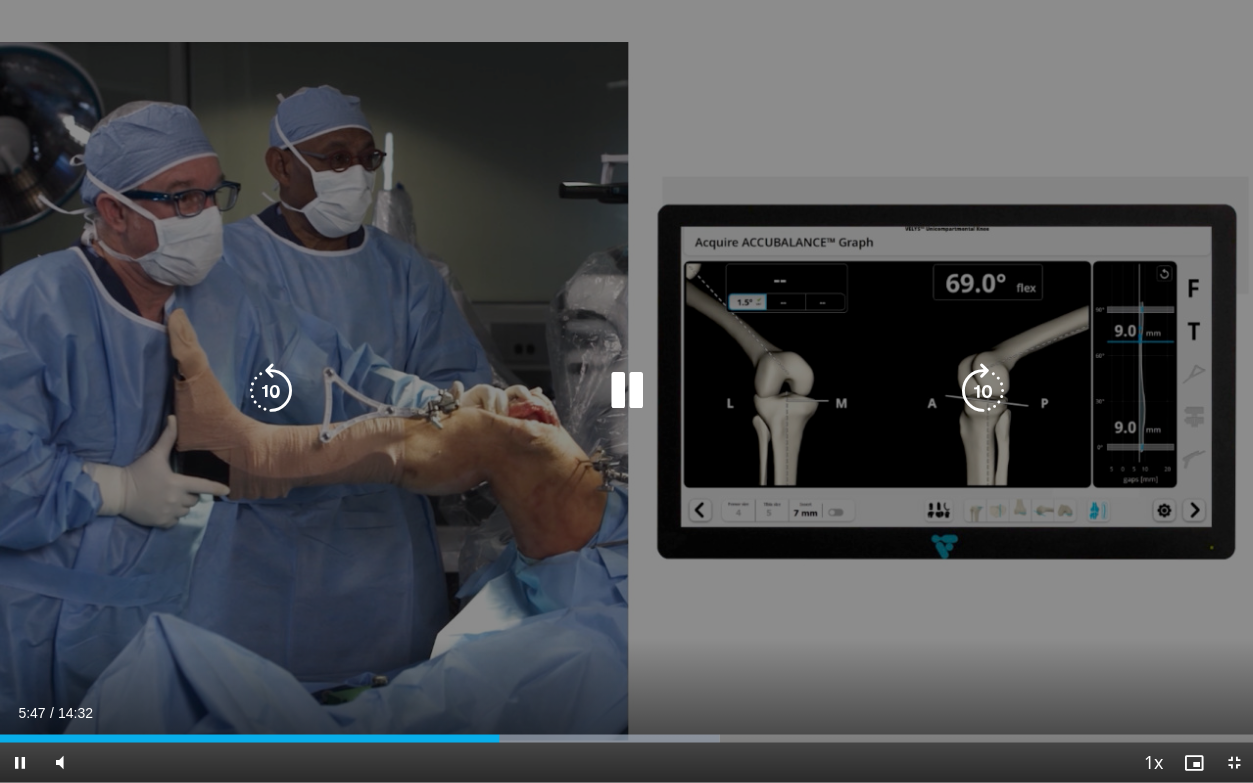 click at bounding box center [626, 391] 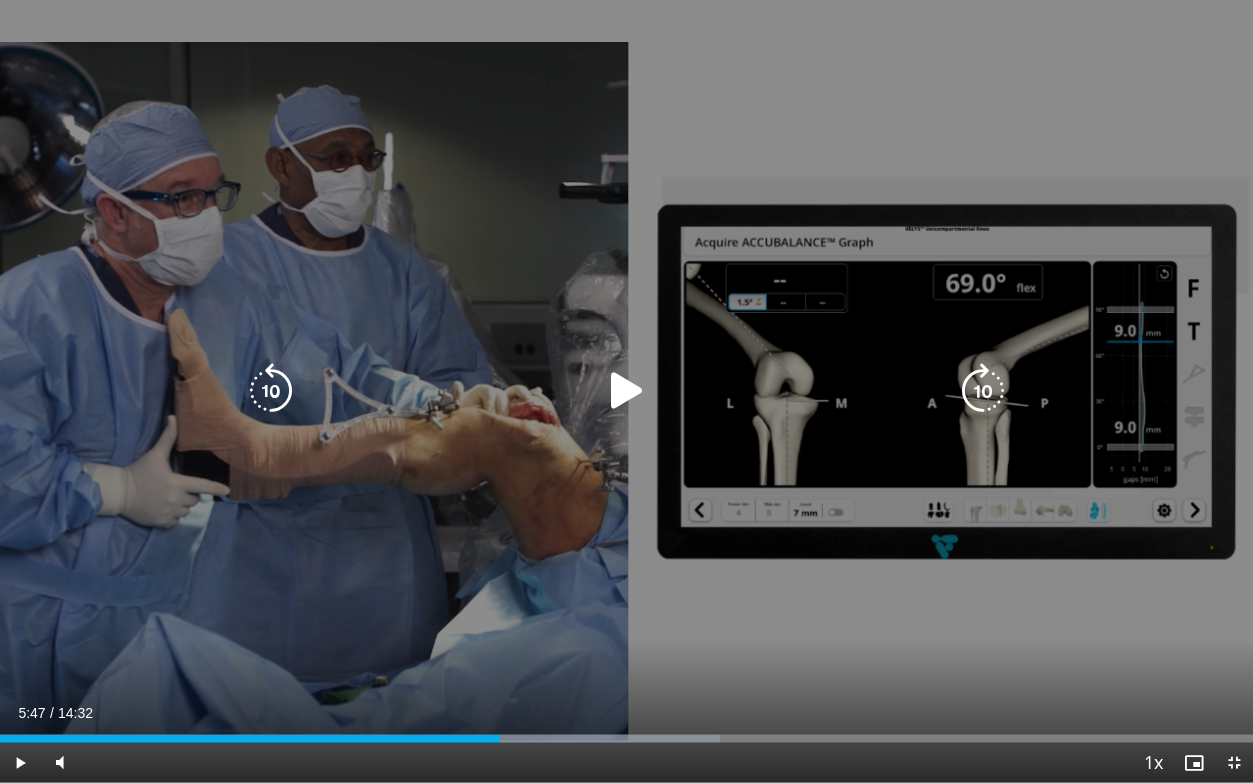 click at bounding box center [626, 391] 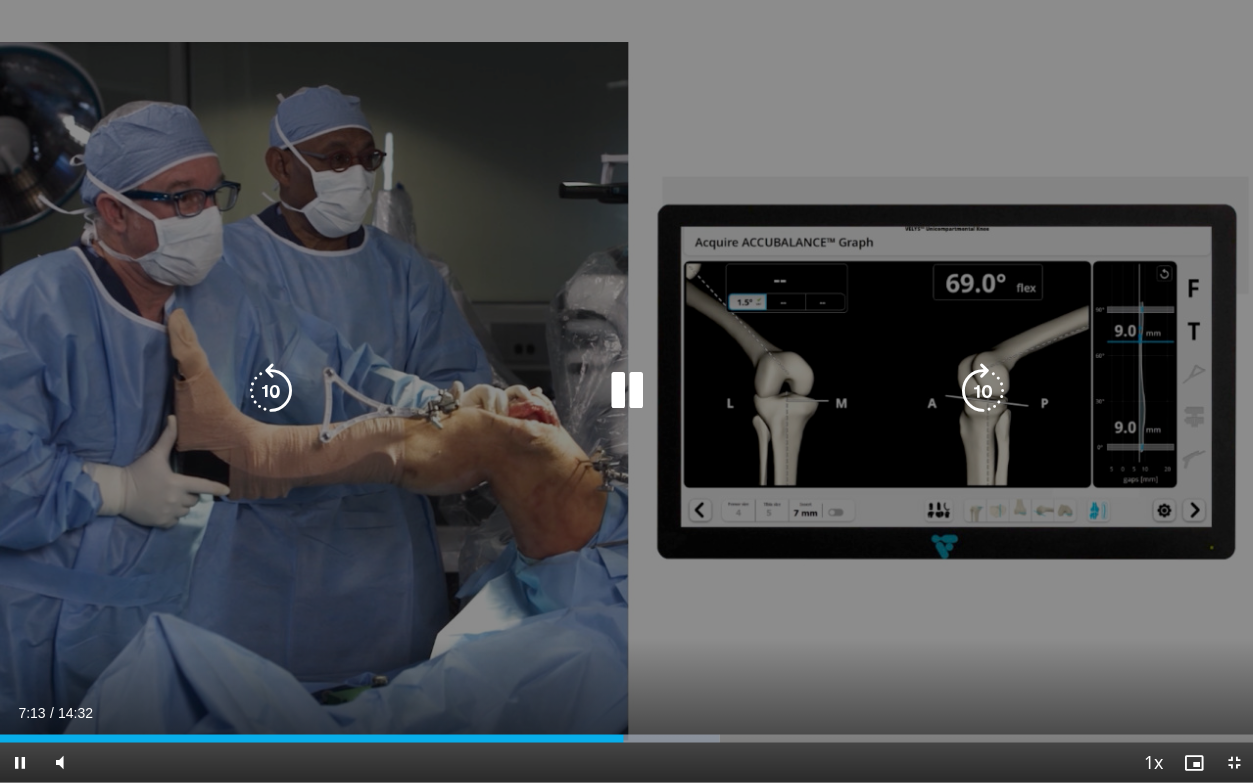 click at bounding box center (626, 391) 